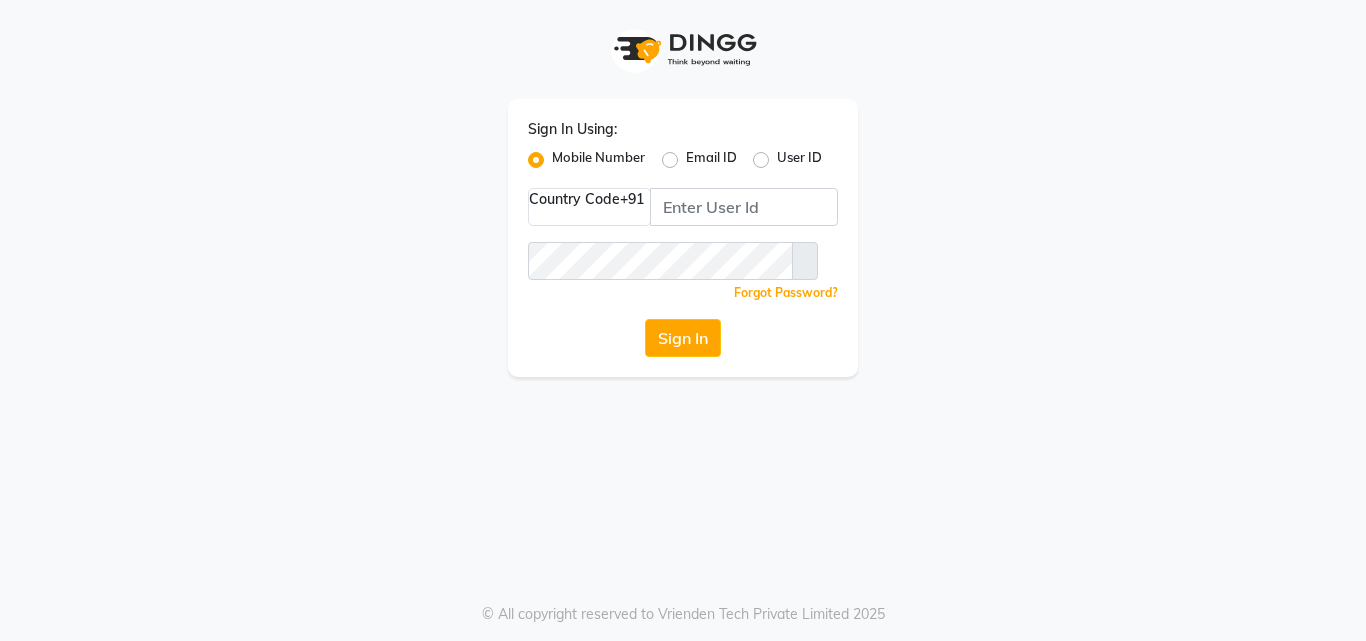 scroll, scrollTop: 0, scrollLeft: 0, axis: both 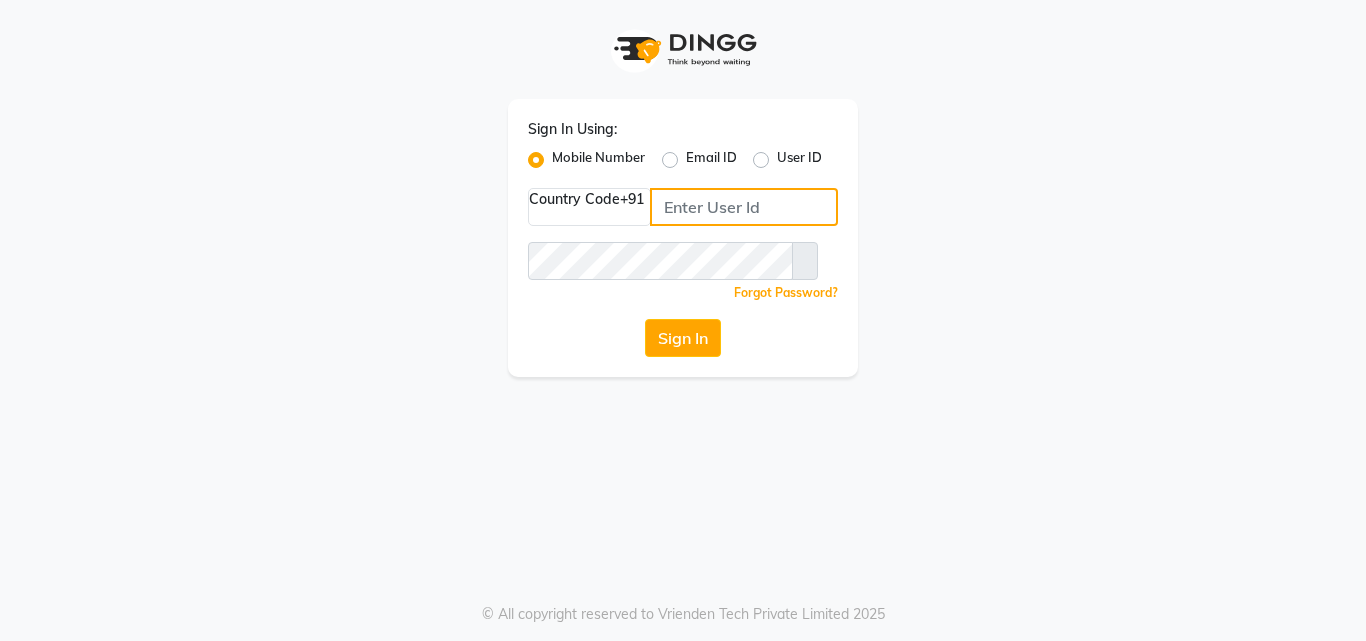 click 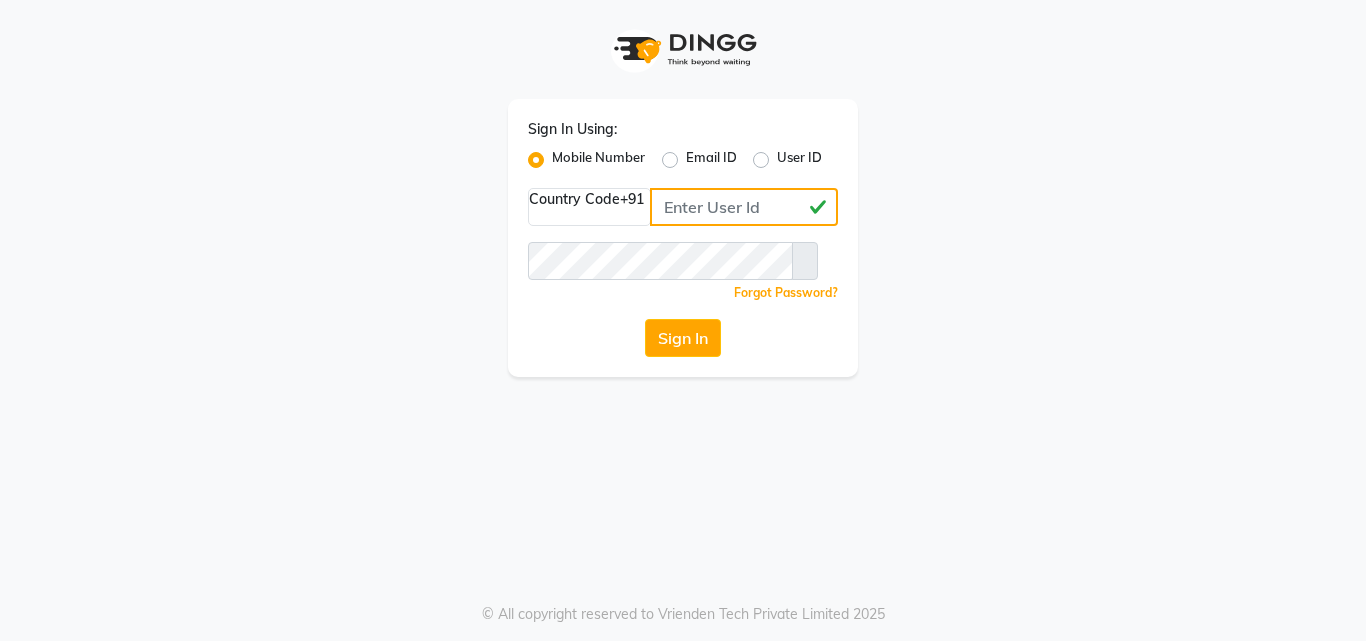 type on "[NUMBER]" 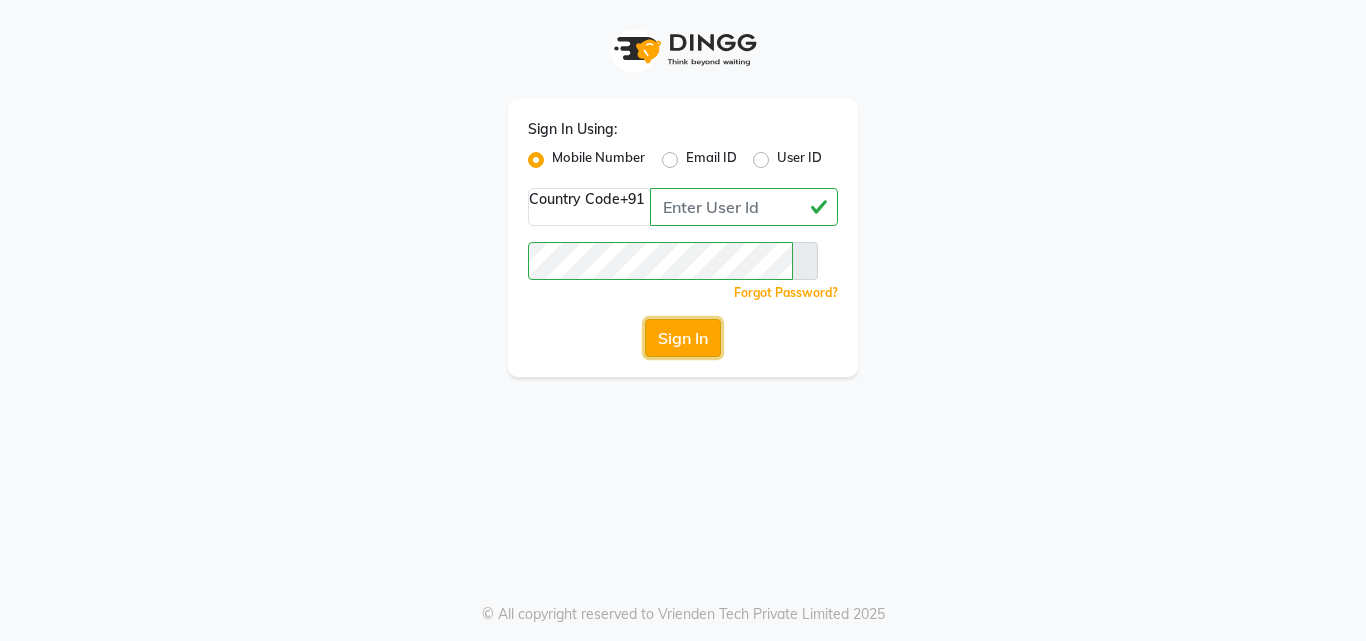 click on "Sign In" 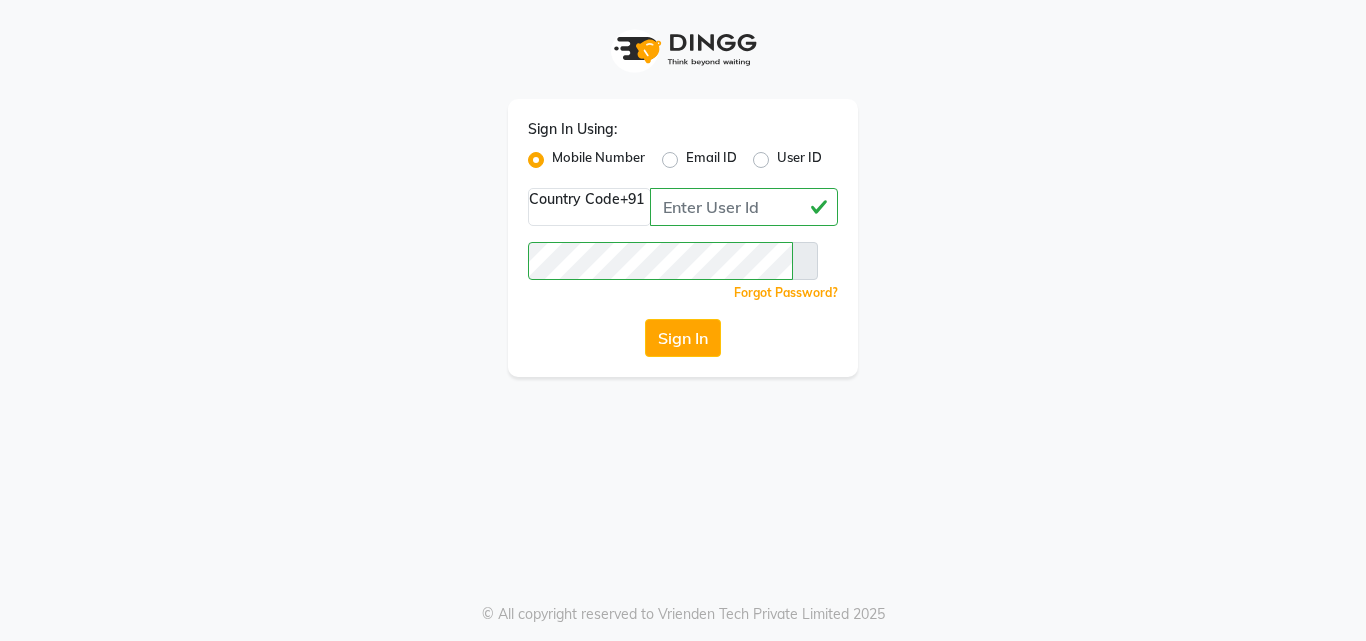 click at bounding box center [805, 261] 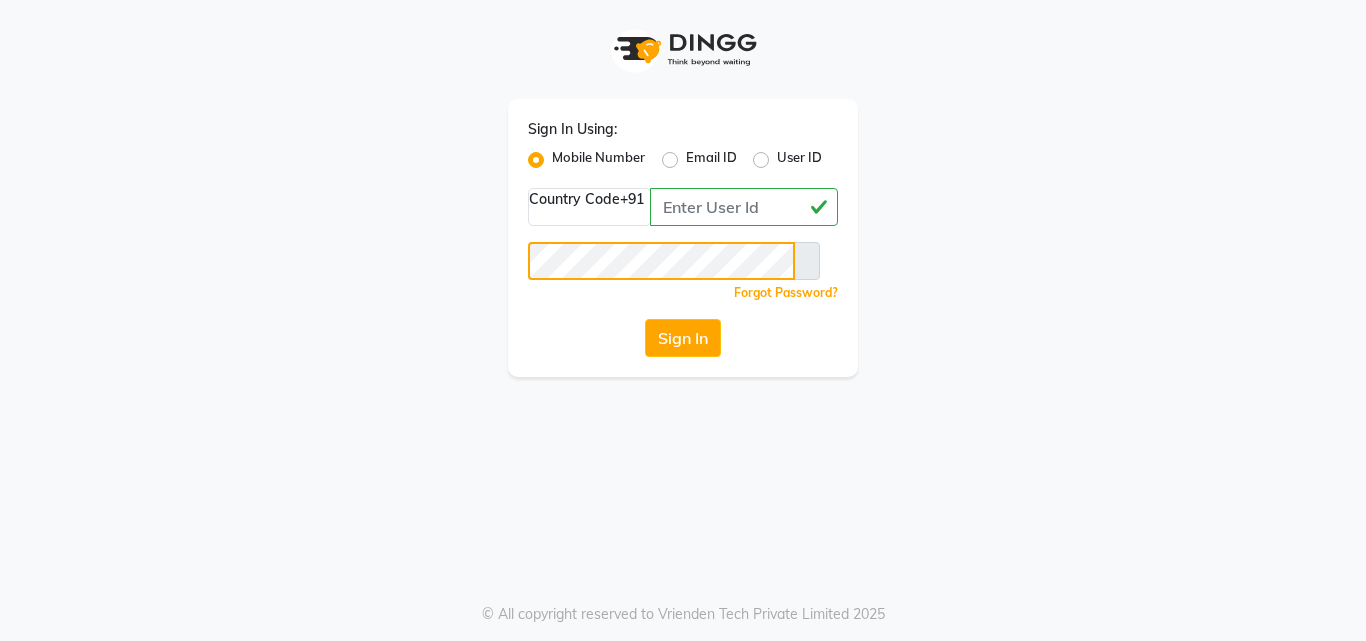 click on "Sign In Using: Mobile Number Email ID User ID Country Code × +91 [NUMBER]  Remember me Forgot Password?  Sign In" 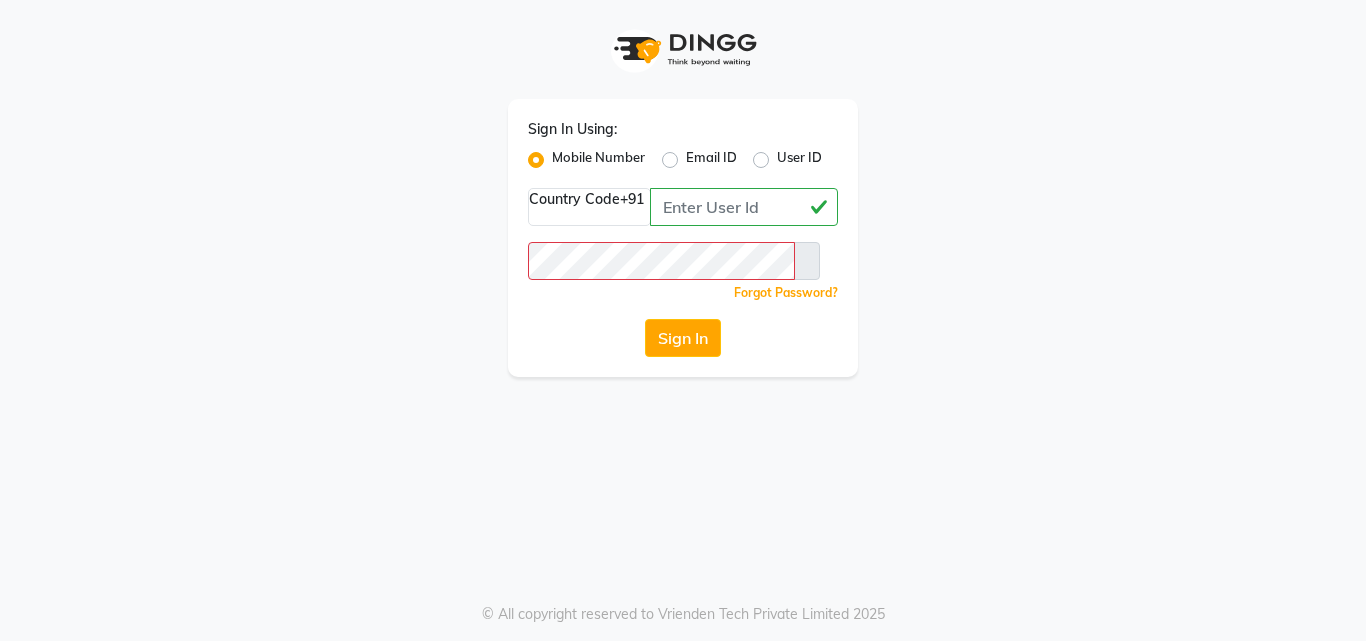 click on "Sign In Using: Mobile Number Email ID User ID Country Code × +91 [NUMBER]  Remember me Forgot Password?  Sign In   © All copyright reserved to Vrienden Tech Private Limited 2025" at bounding box center [683, 320] 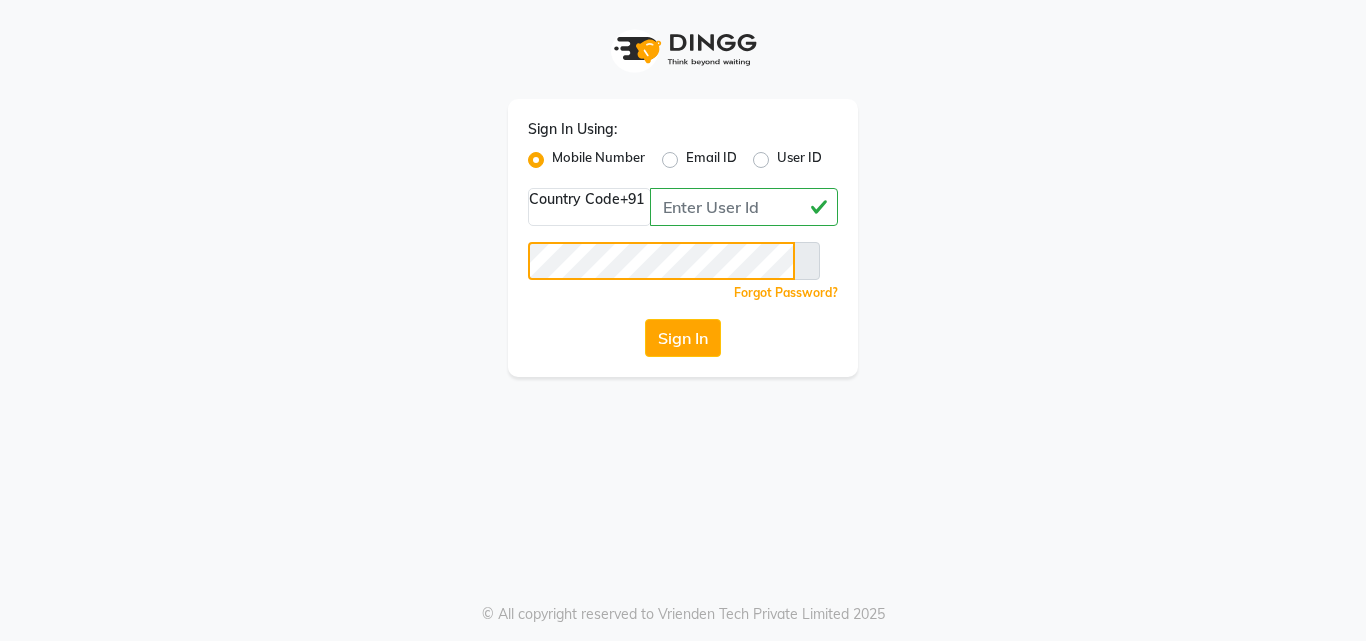 click on "Sign In" 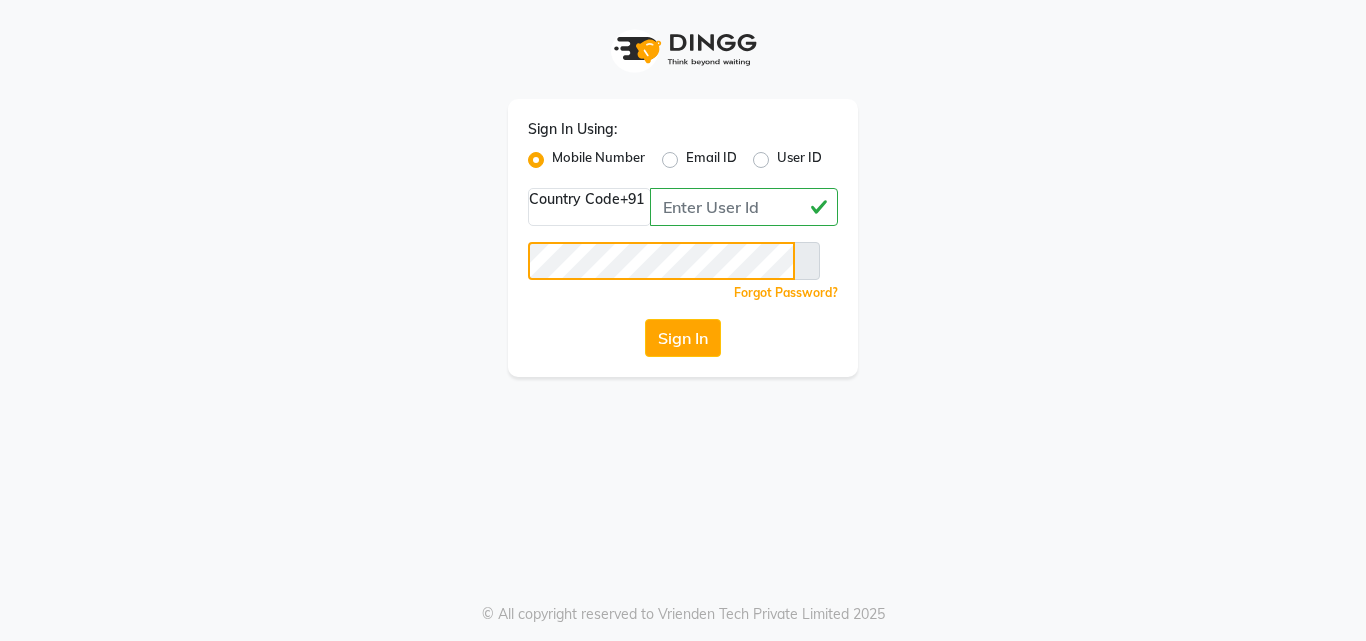 click on "Sign In Using: Mobile Number Email ID User ID Country Code × +91 [NUMBER]  Remember me Forgot Password?  Sign In" 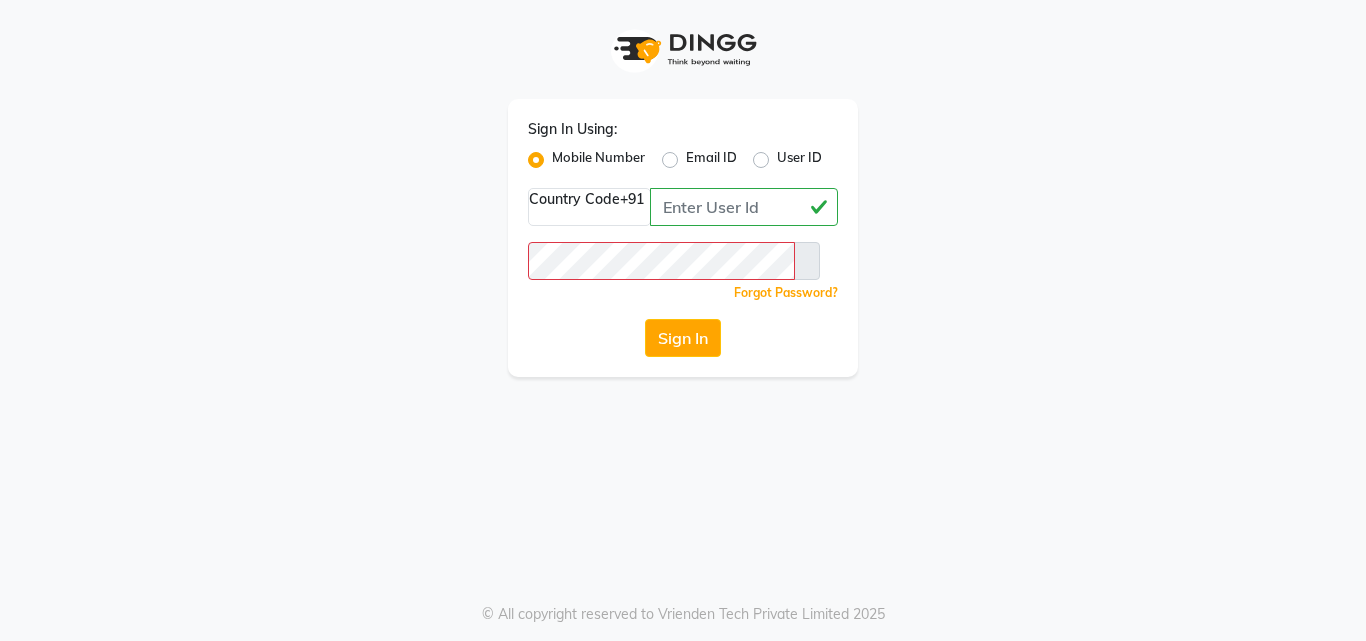 click on "Sign In Using: Mobile Number Email ID User ID Country Code × +91 [NUMBER]  Remember me Forgot Password?  Sign In" 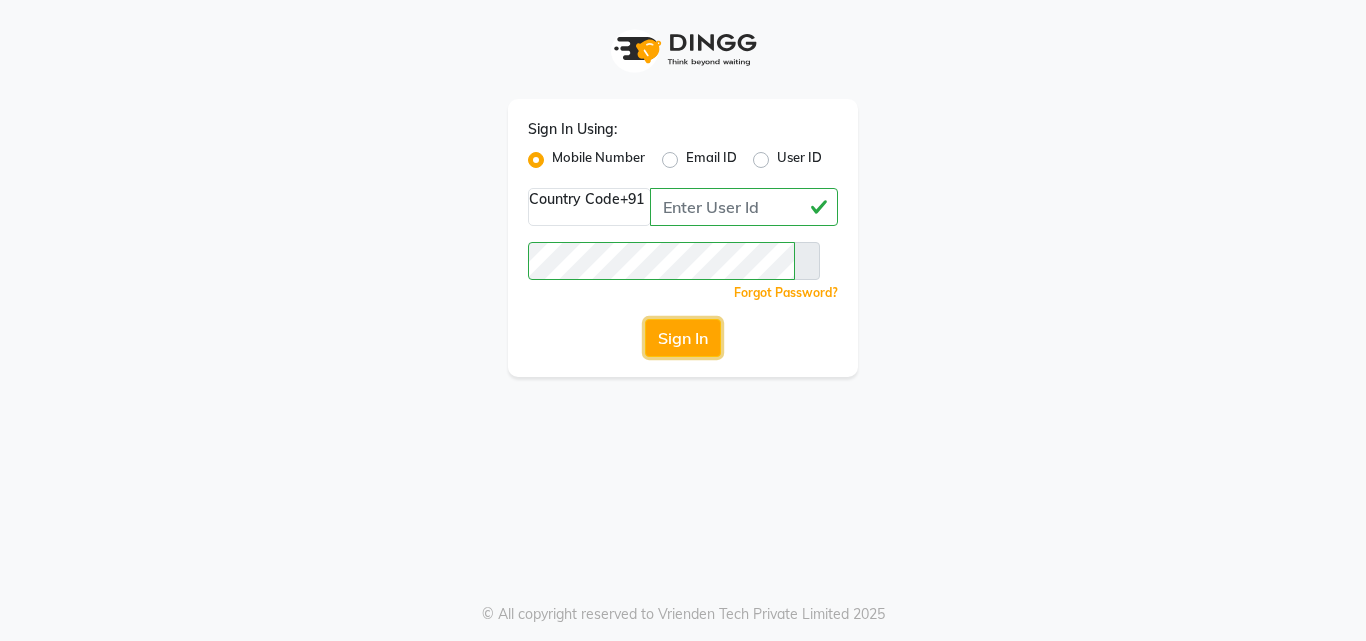click on "Sign In" 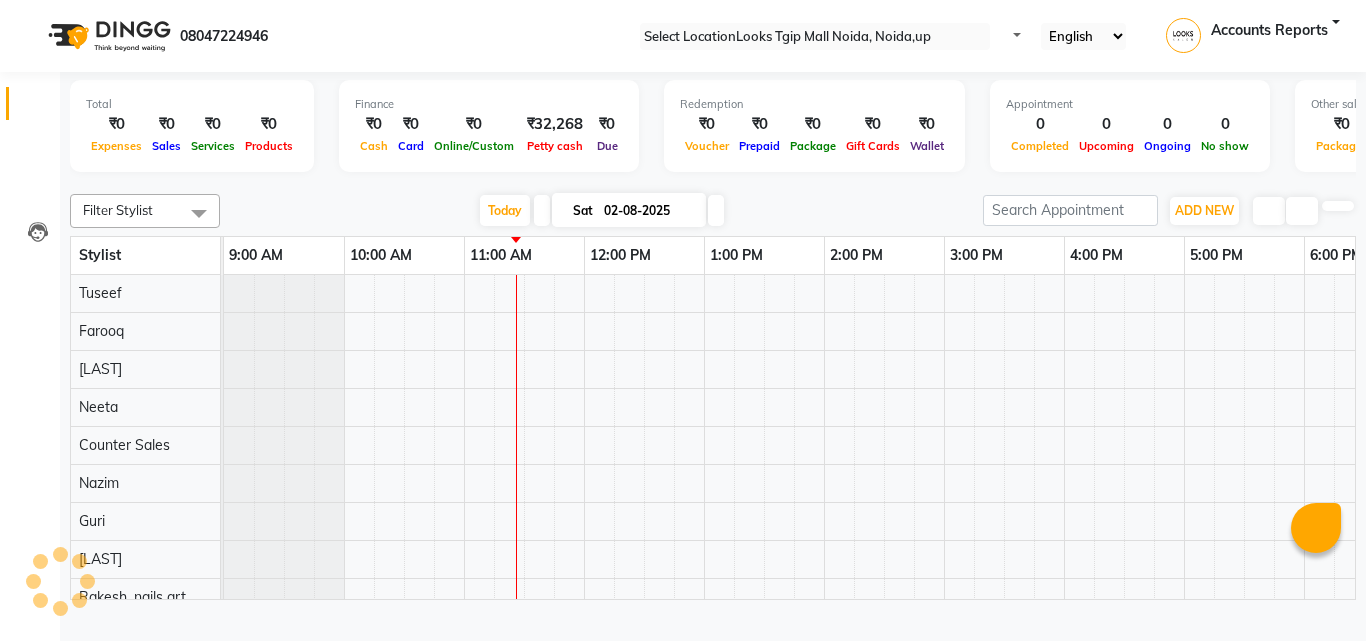 scroll, scrollTop: 0, scrollLeft: 241, axis: horizontal 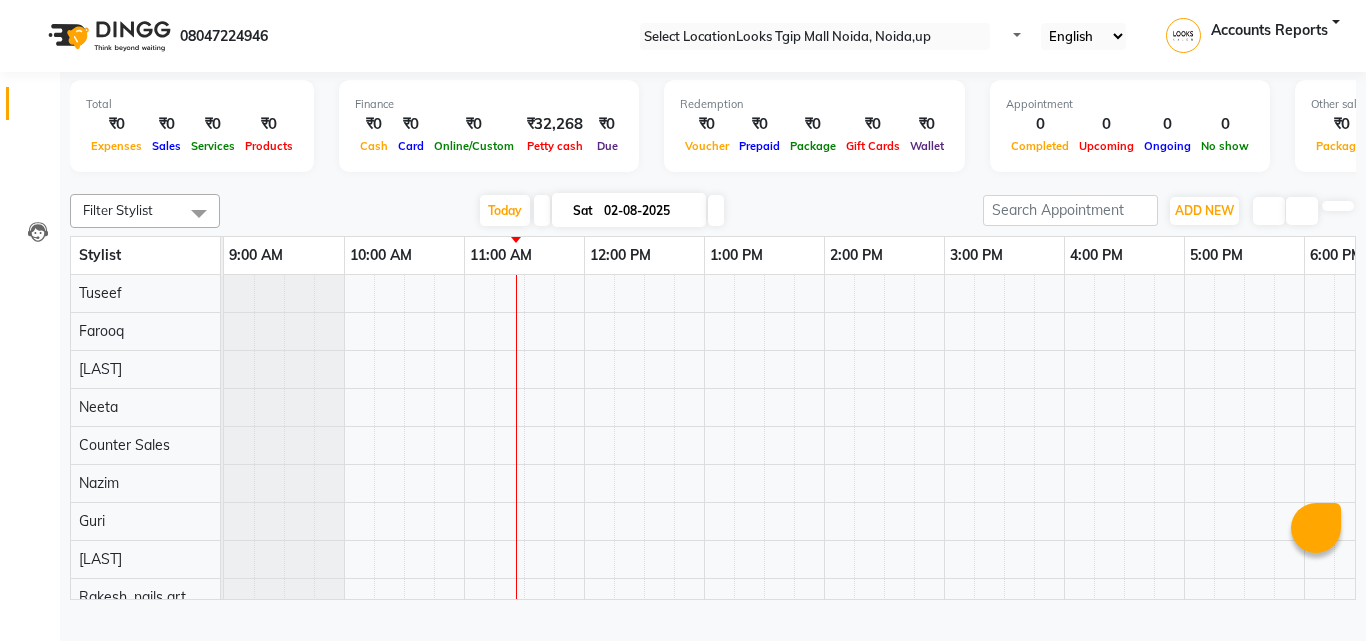 click at bounding box center [815, 37] 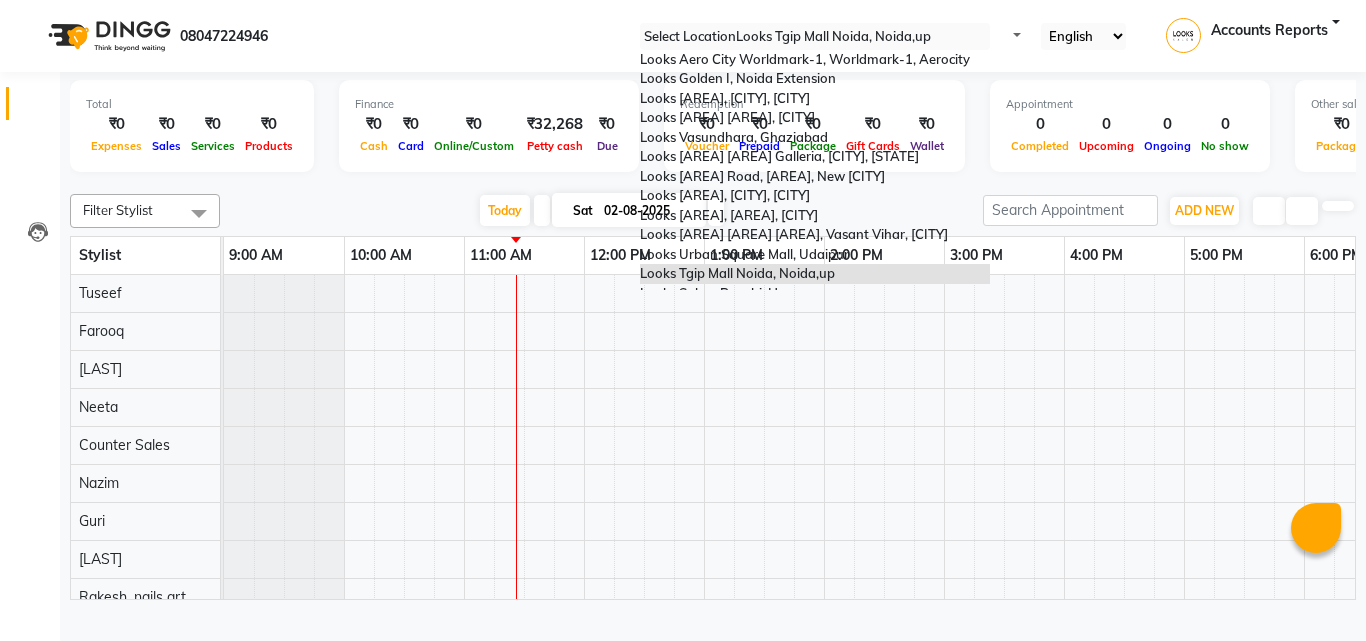 scroll, scrollTop: 410, scrollLeft: 0, axis: vertical 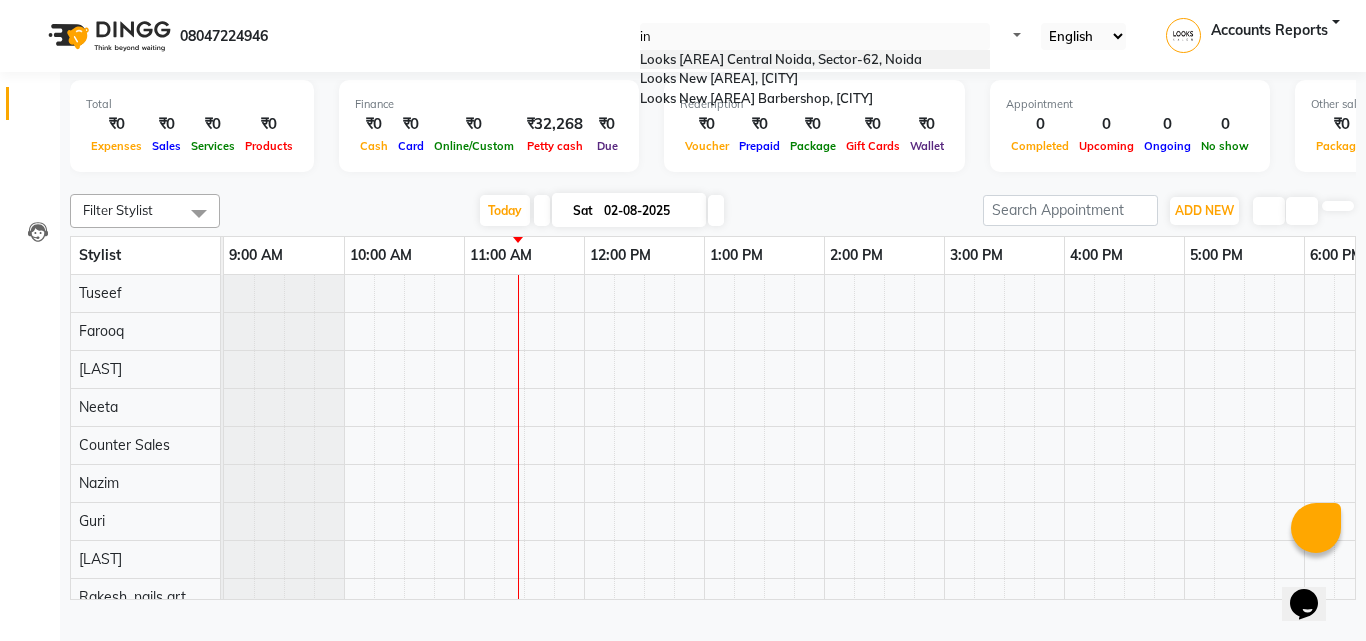 type on "i" 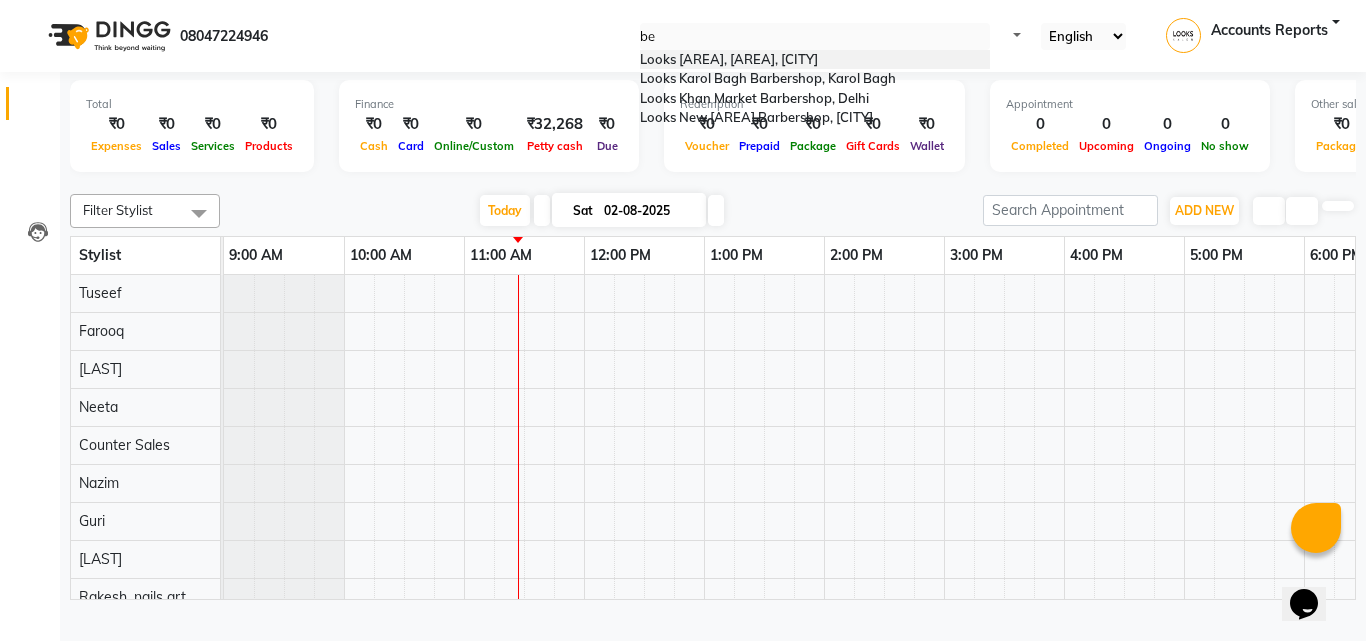 type on "b" 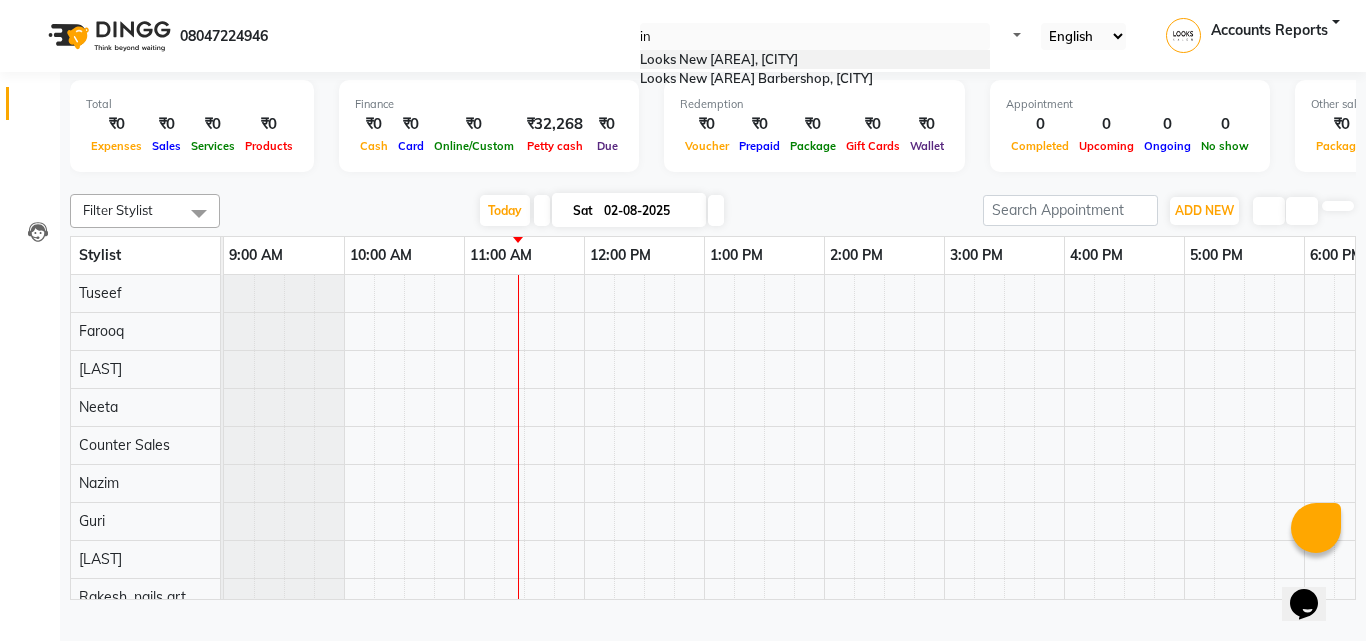 type on "i" 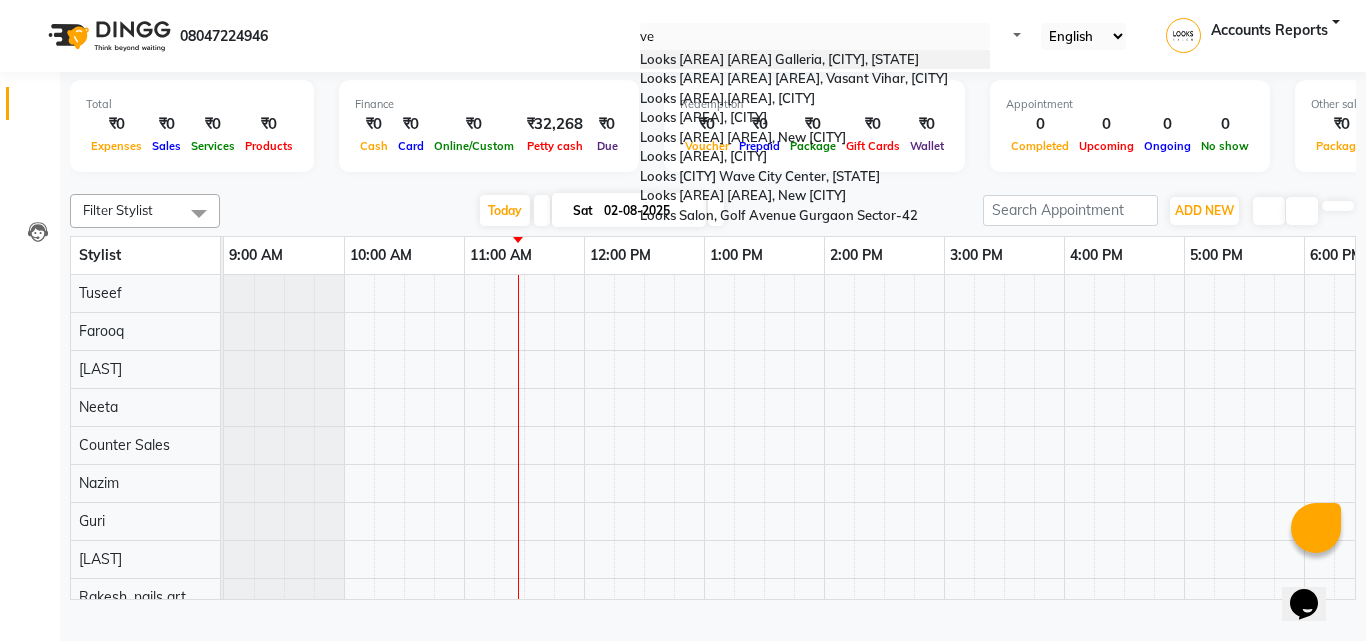 type on "v" 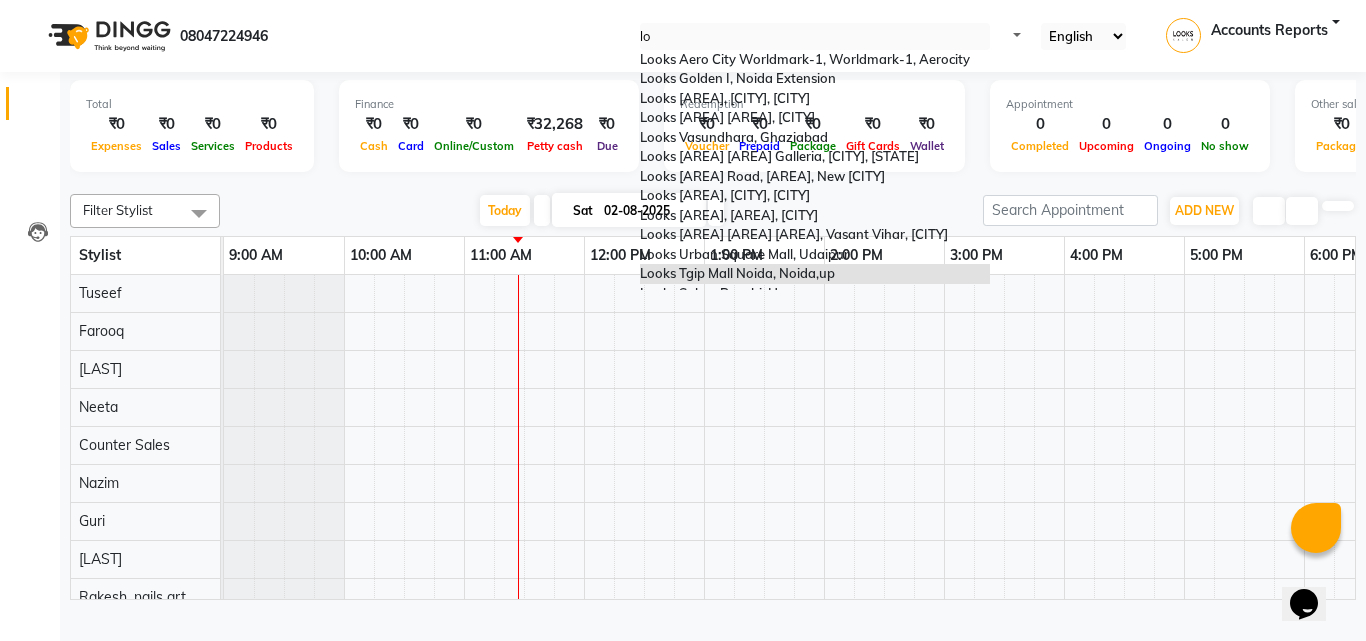 type on "l" 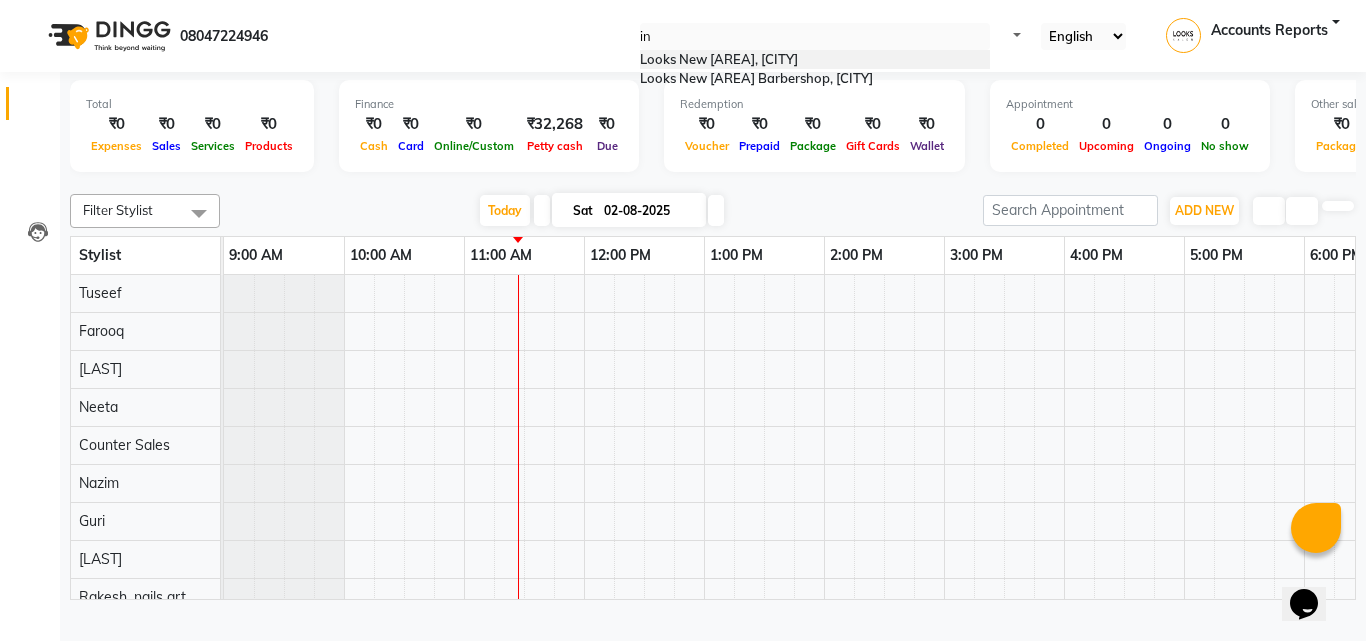 type on "i" 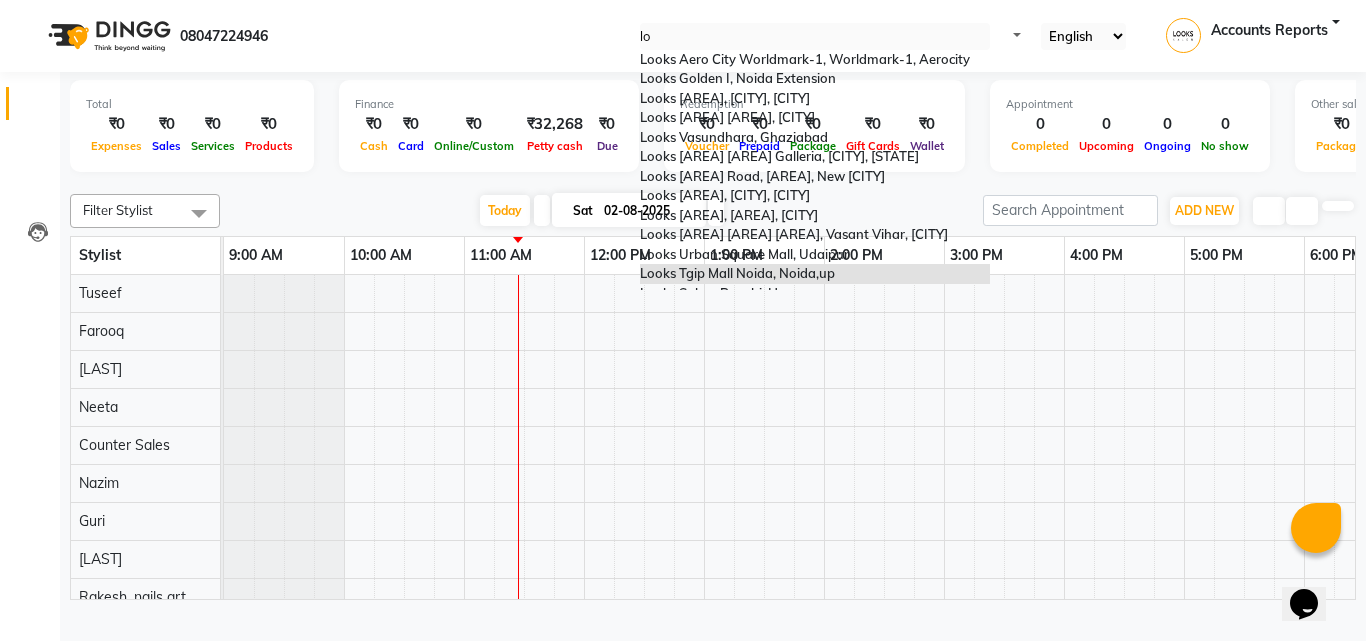 type on "l" 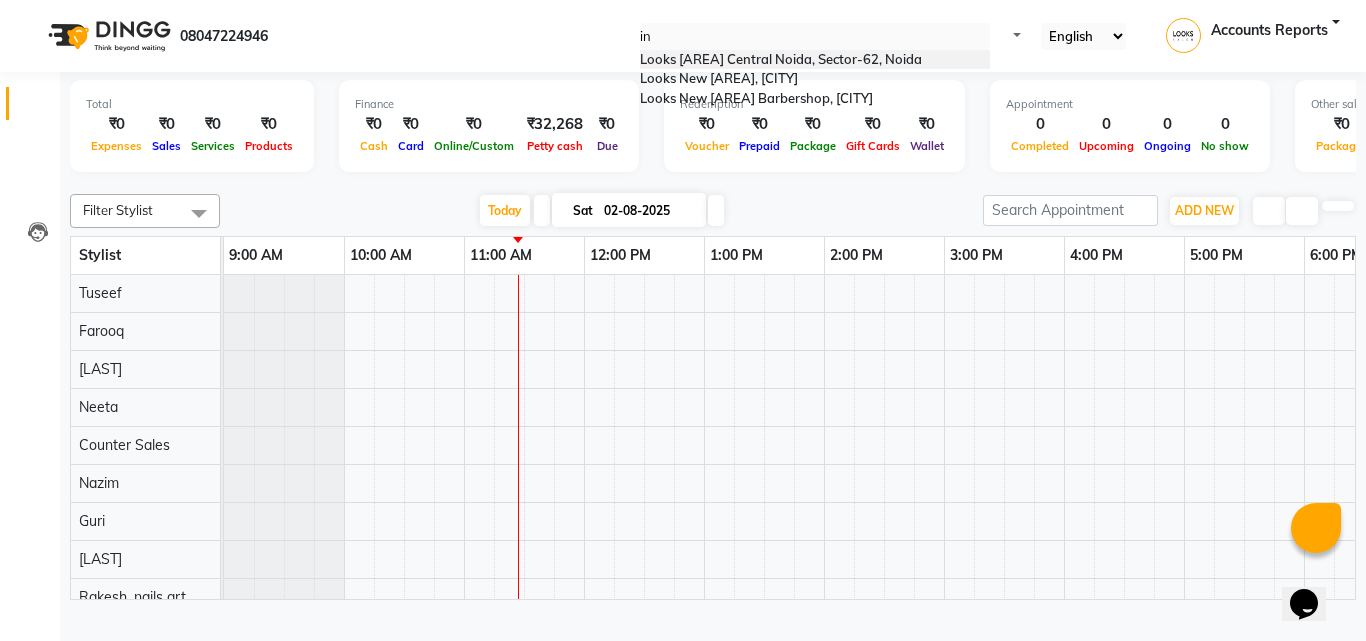 type on "i" 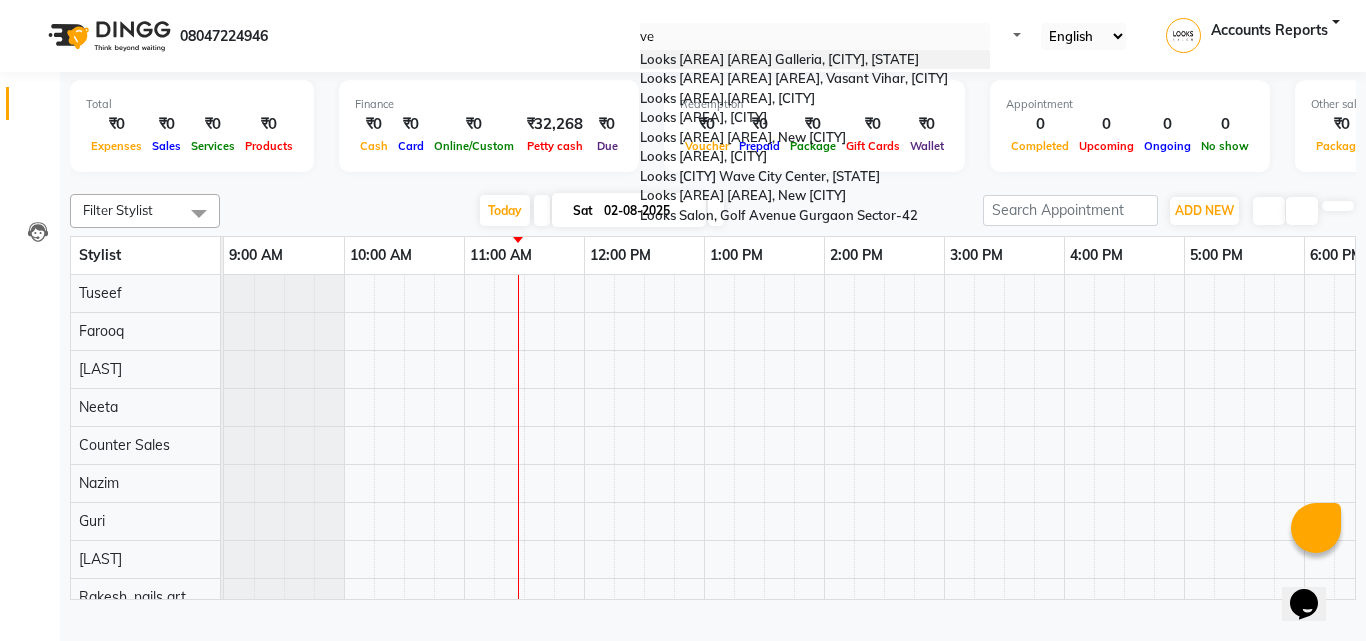 type on "v" 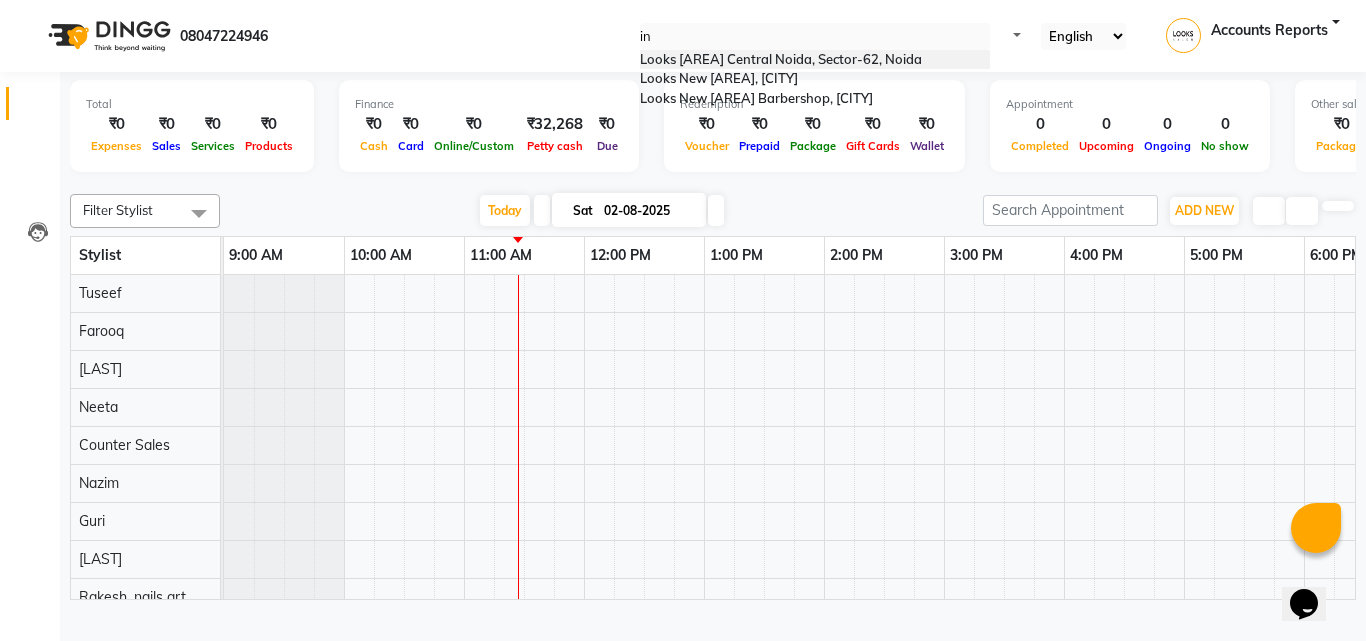 type on "i" 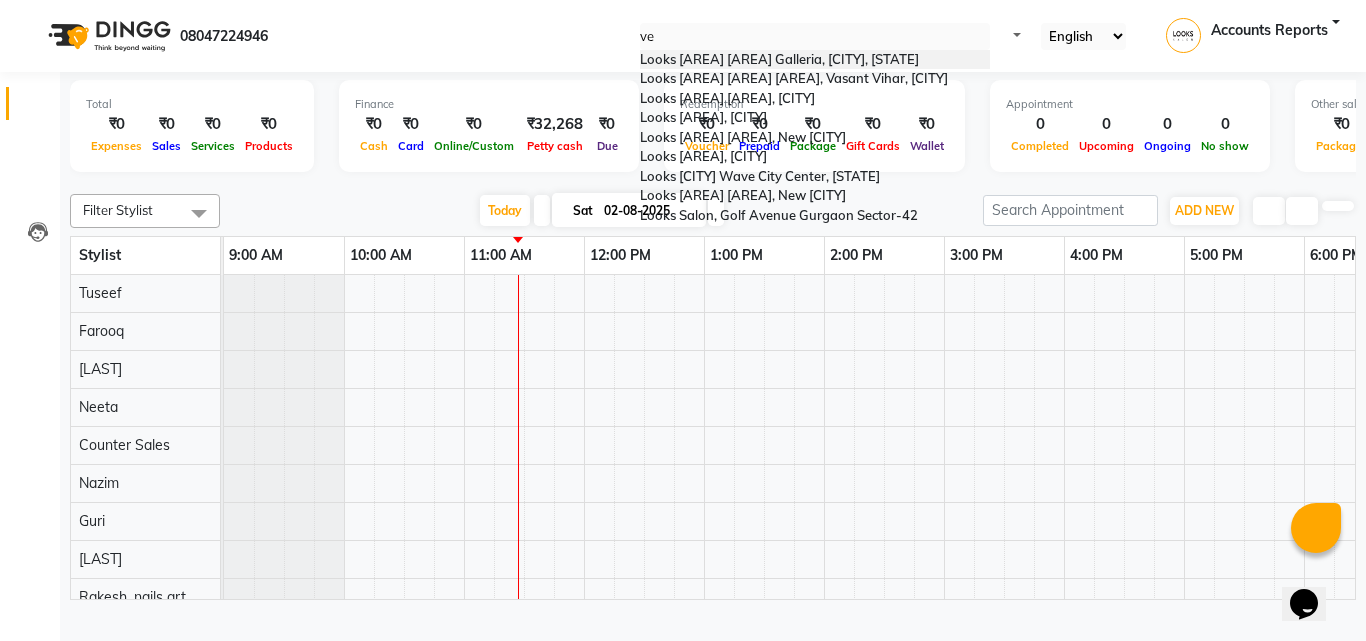 type on "v" 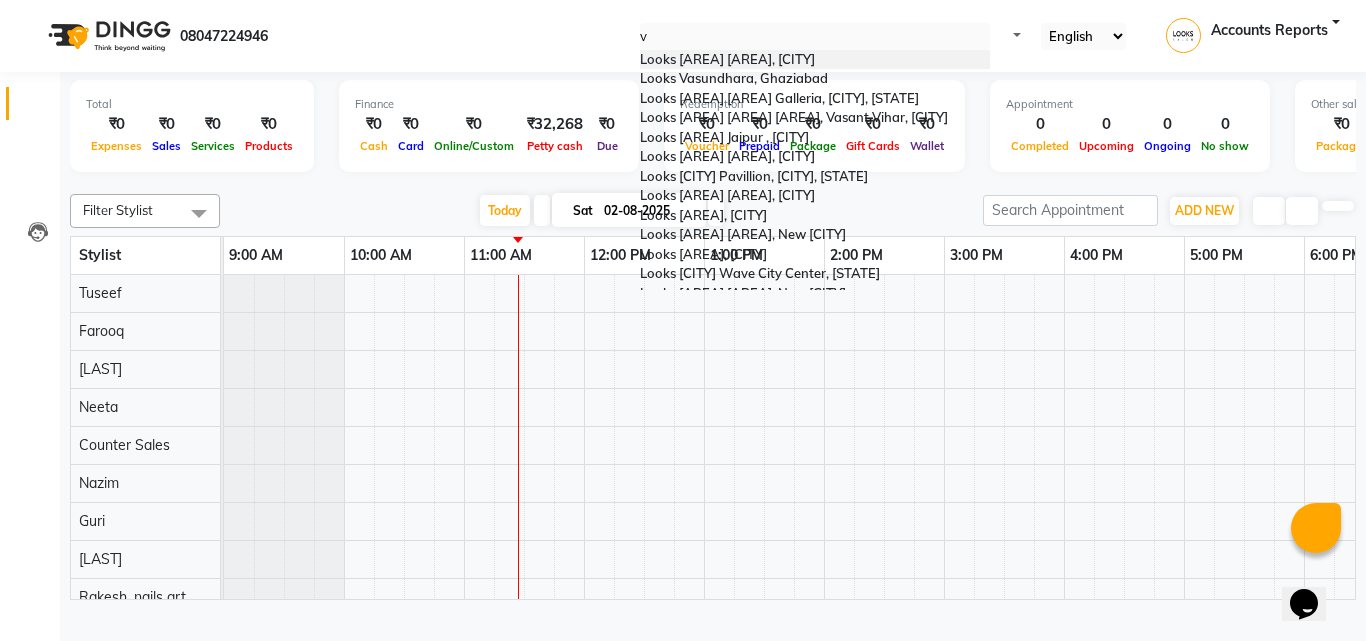 type 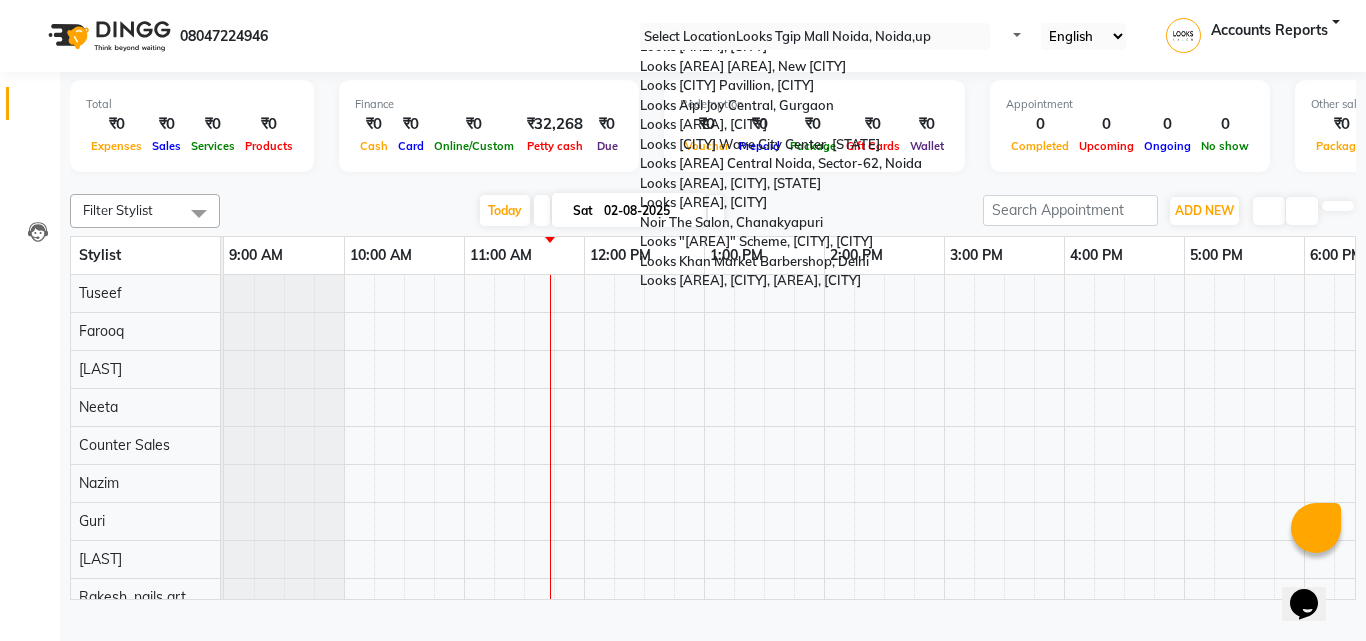 scroll, scrollTop: 900, scrollLeft: 0, axis: vertical 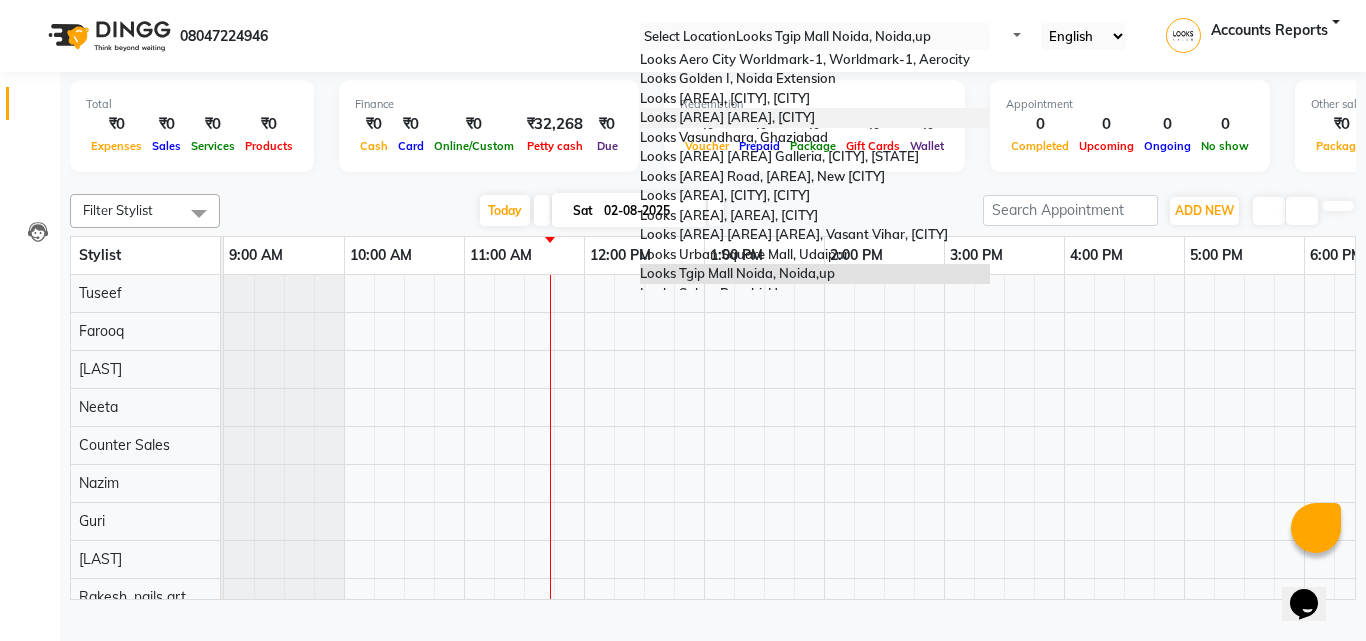 click on "Looks [AREA] [AREA], [CITY]" at bounding box center [815, 118] 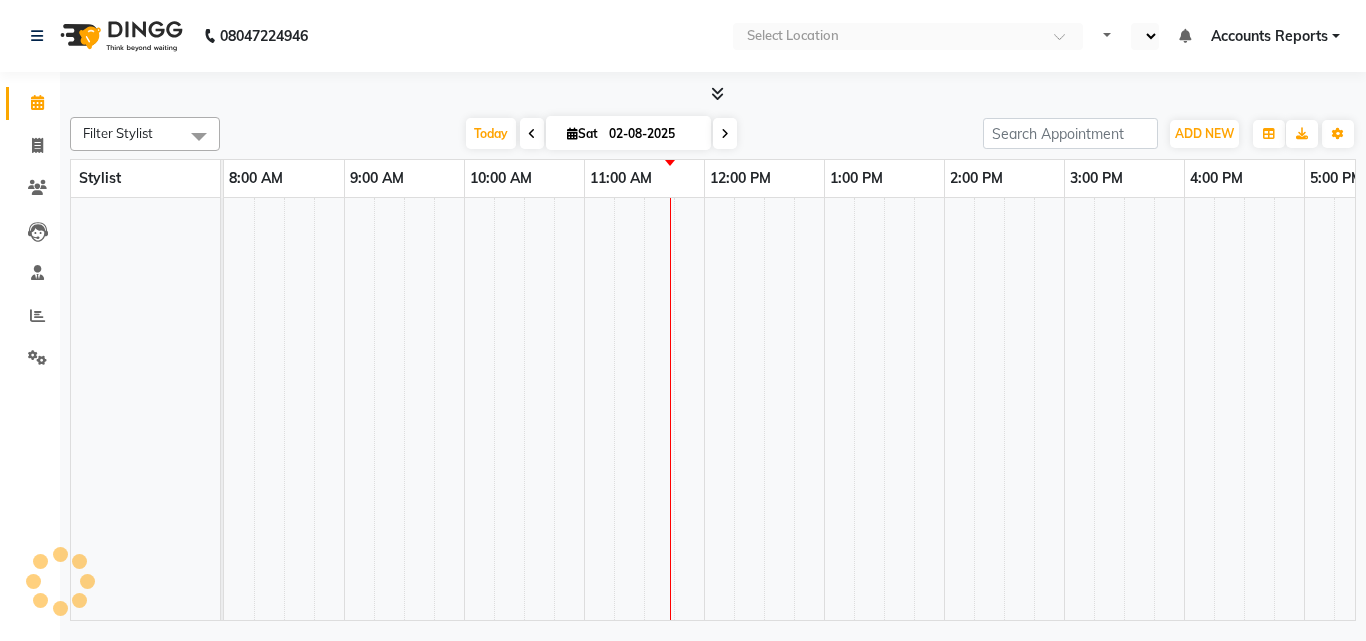 scroll, scrollTop: 0, scrollLeft: 0, axis: both 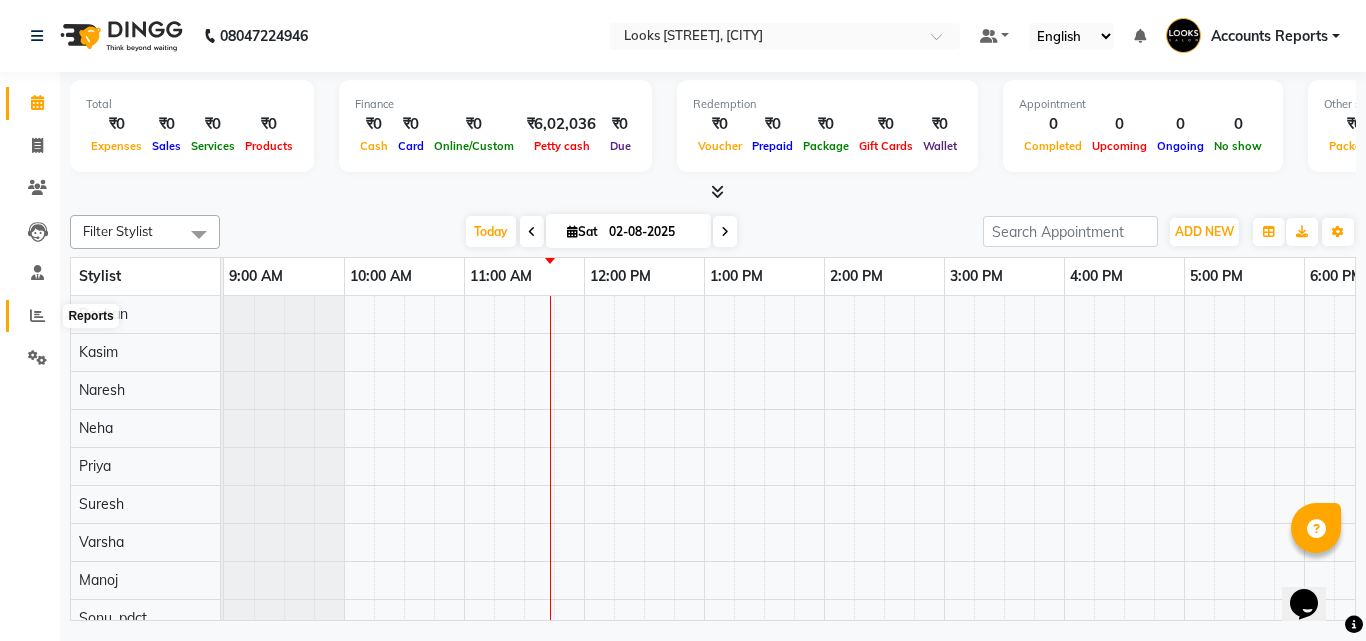 click 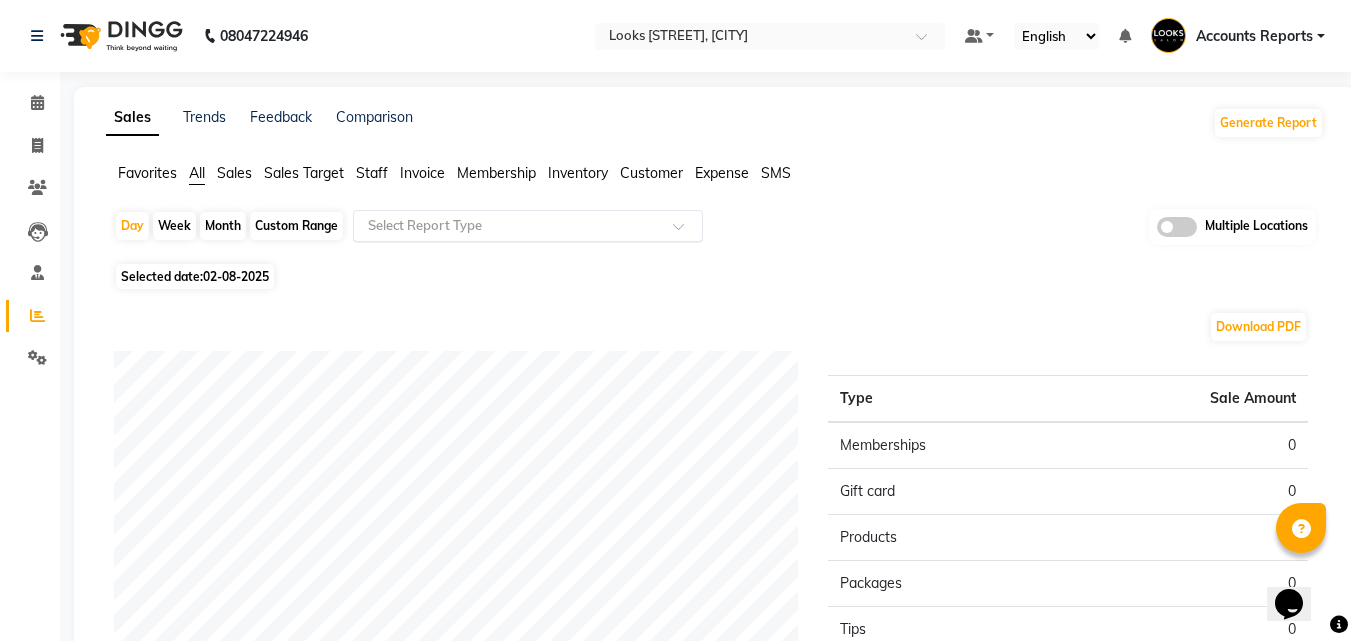 click 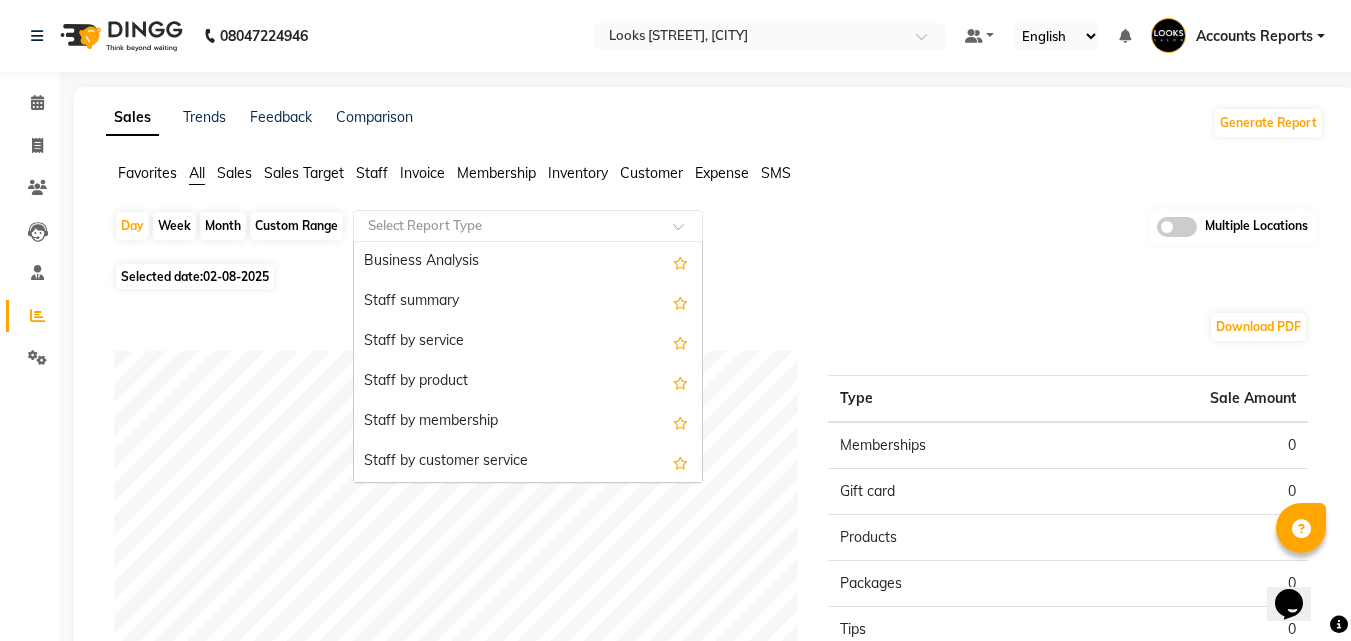 scroll, scrollTop: 500, scrollLeft: 0, axis: vertical 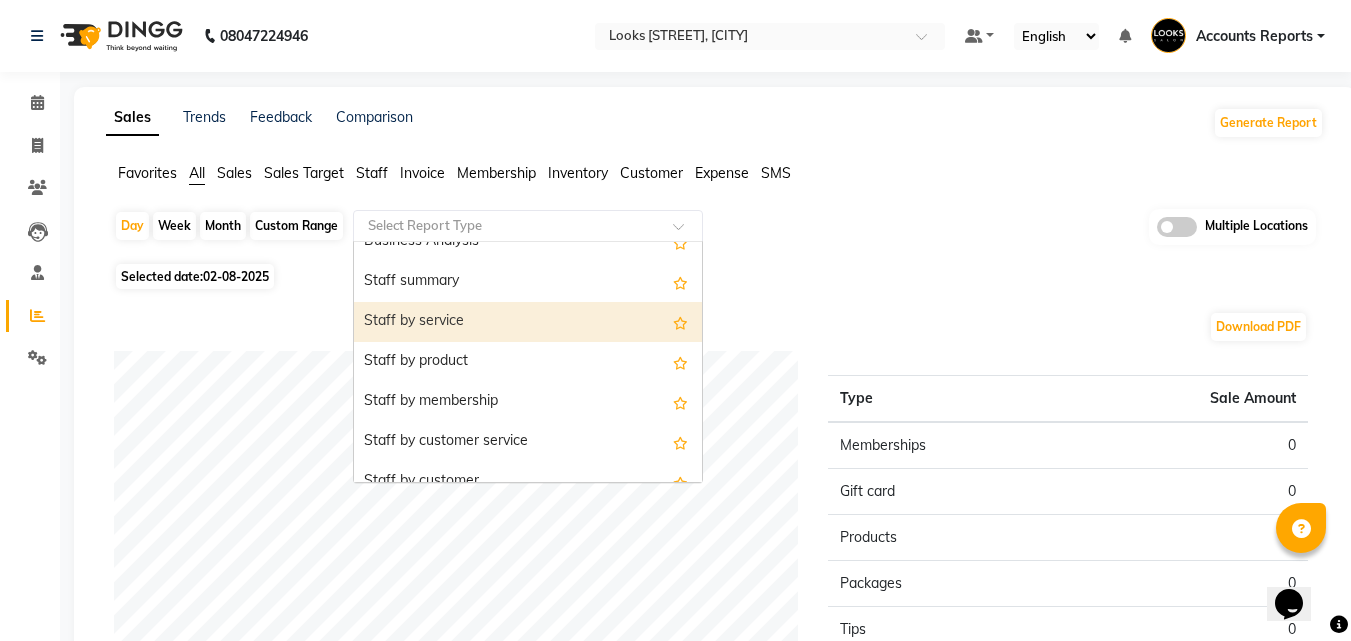 click on "Download PDF Sales summary Type Sale Amount Memberships 0 Gift card 0 Products 0 Packages 0 Tips 0 Services 0 Prepaid 0 Vouchers 0 Fee 0 Total 0" 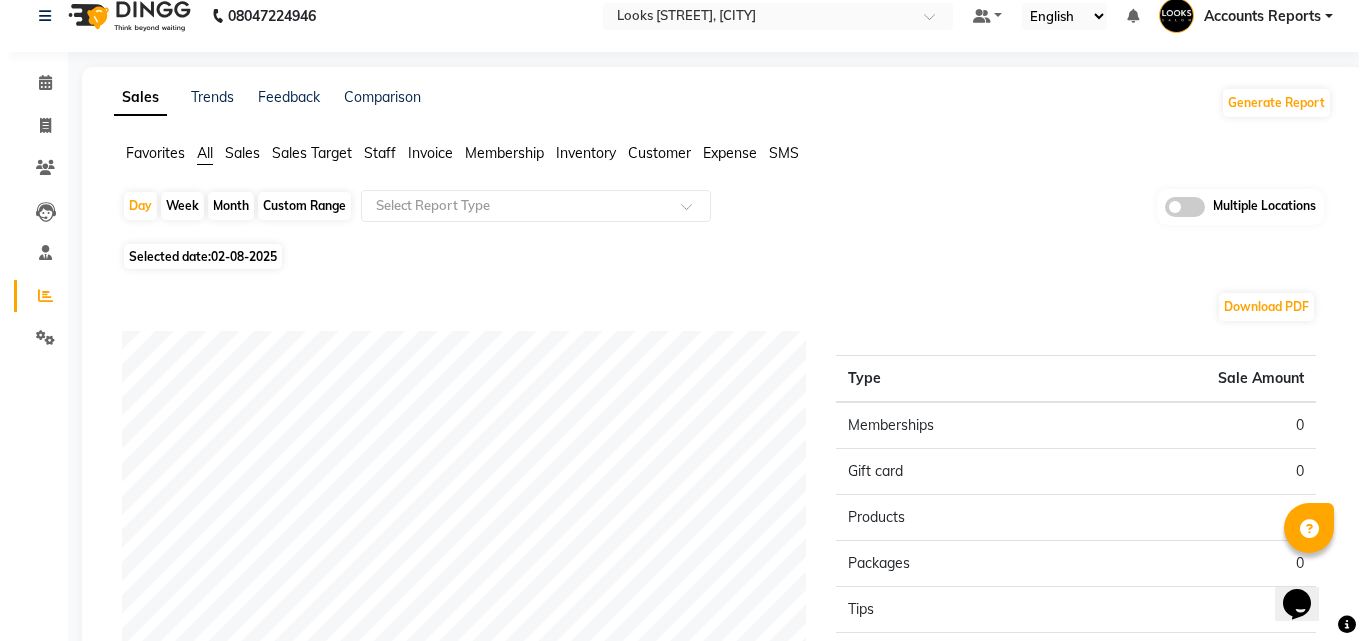 scroll, scrollTop: 0, scrollLeft: 0, axis: both 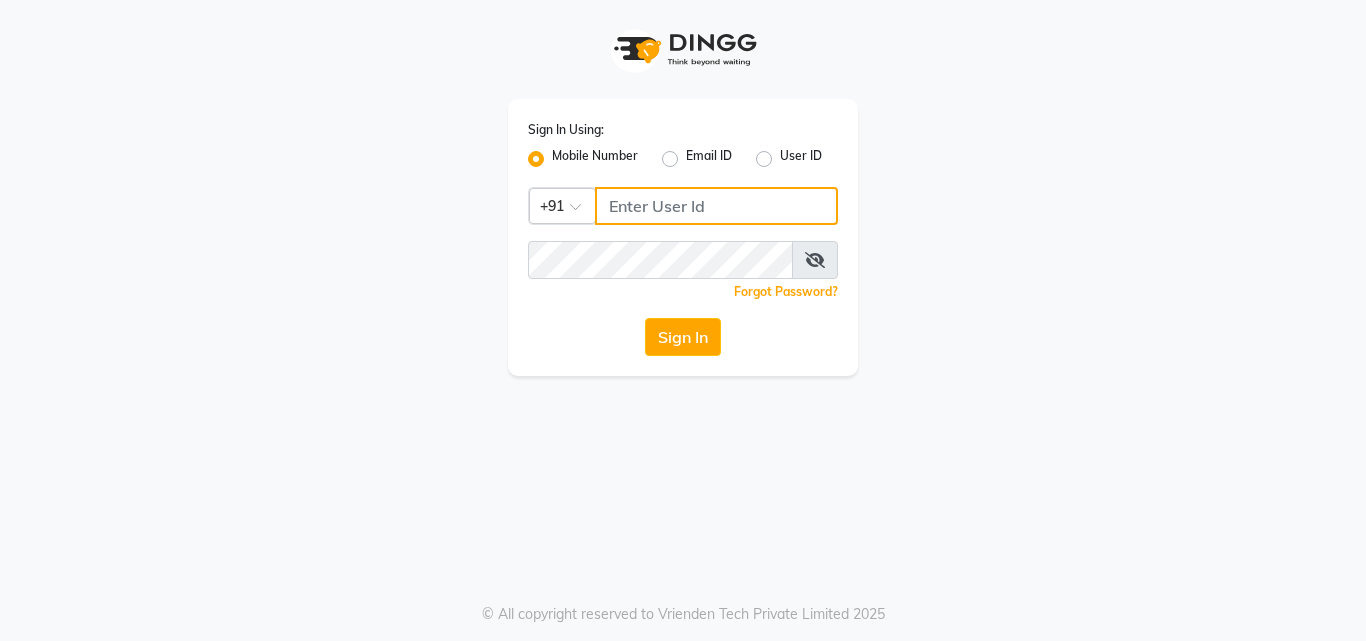 click 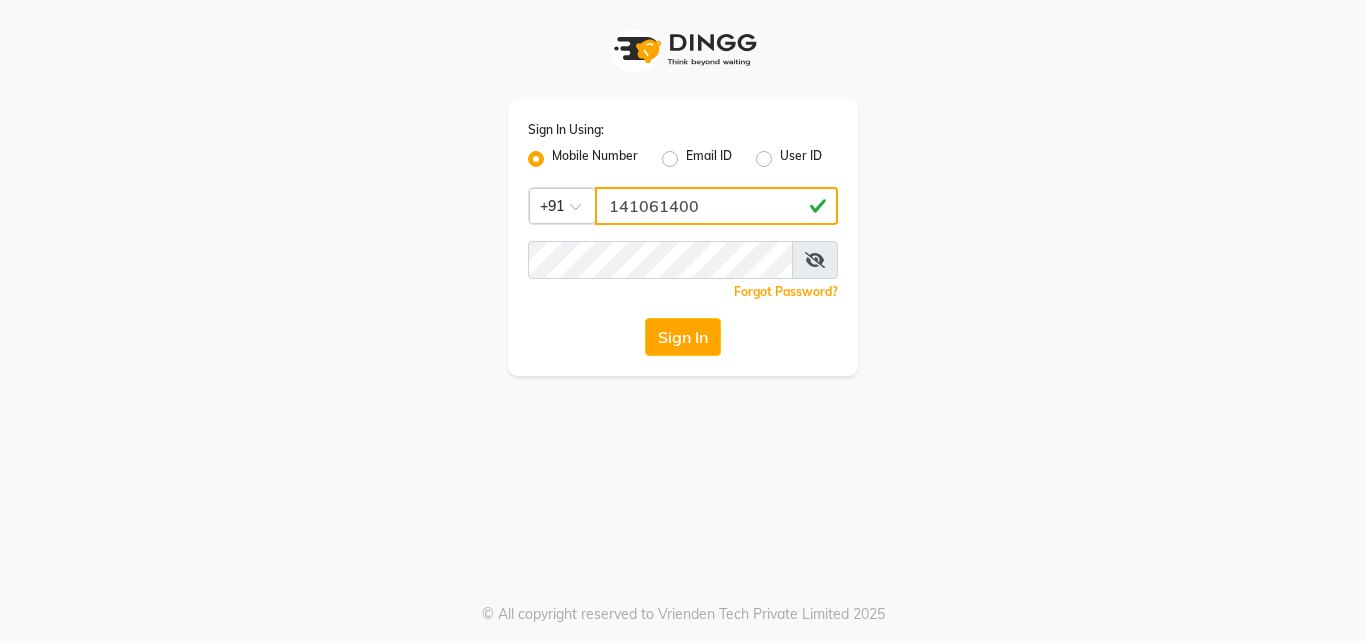 type on "[NUMBER]" 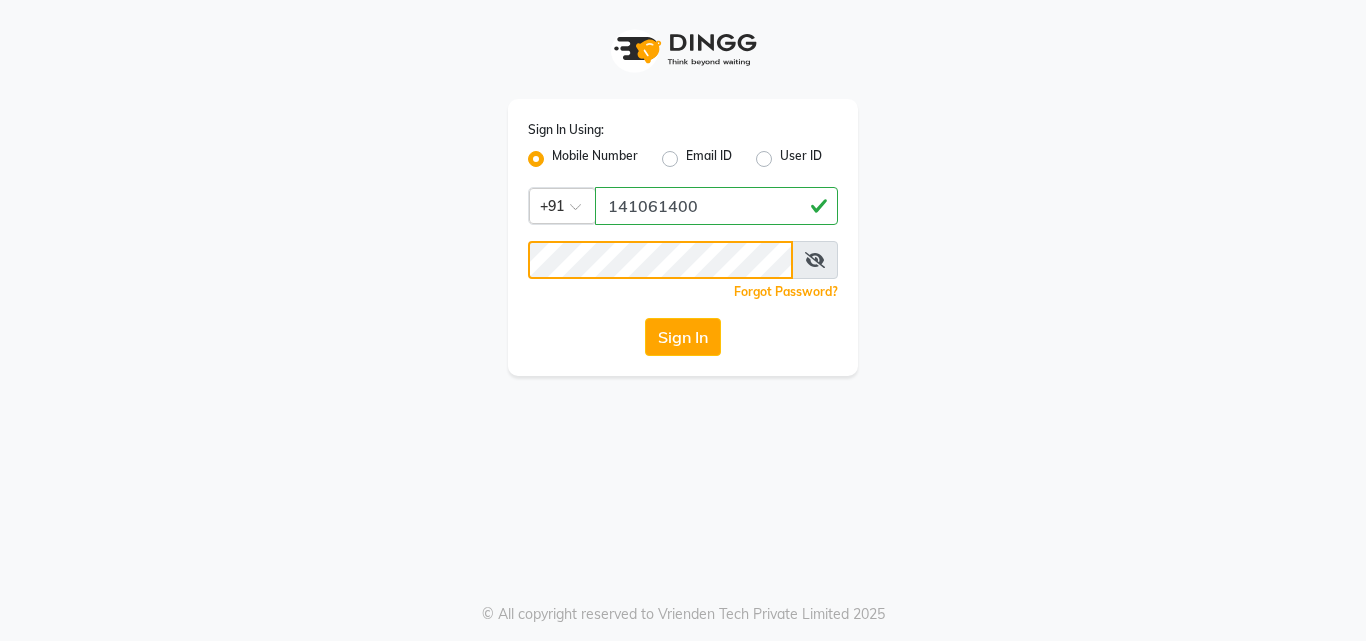 click on "Sign In" 